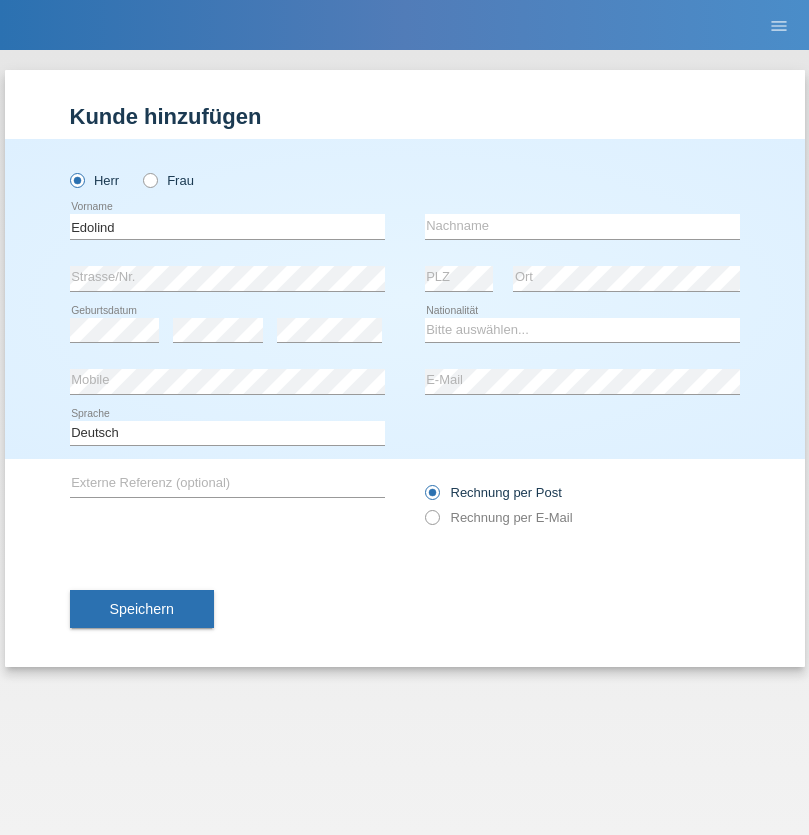 scroll, scrollTop: 0, scrollLeft: 0, axis: both 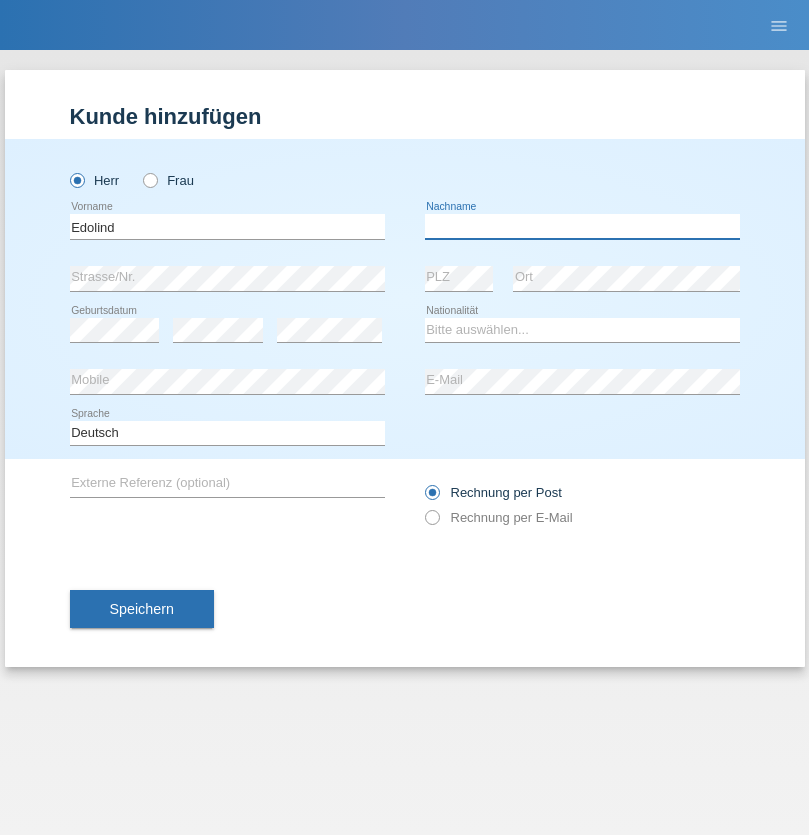 click at bounding box center [582, 226] 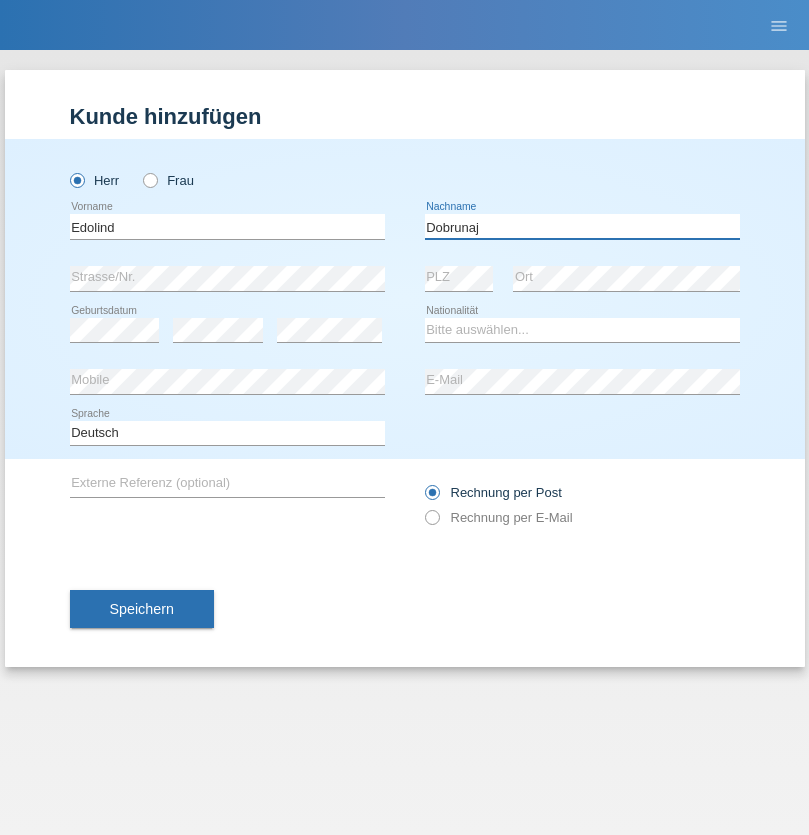 type on "Dobrunaj" 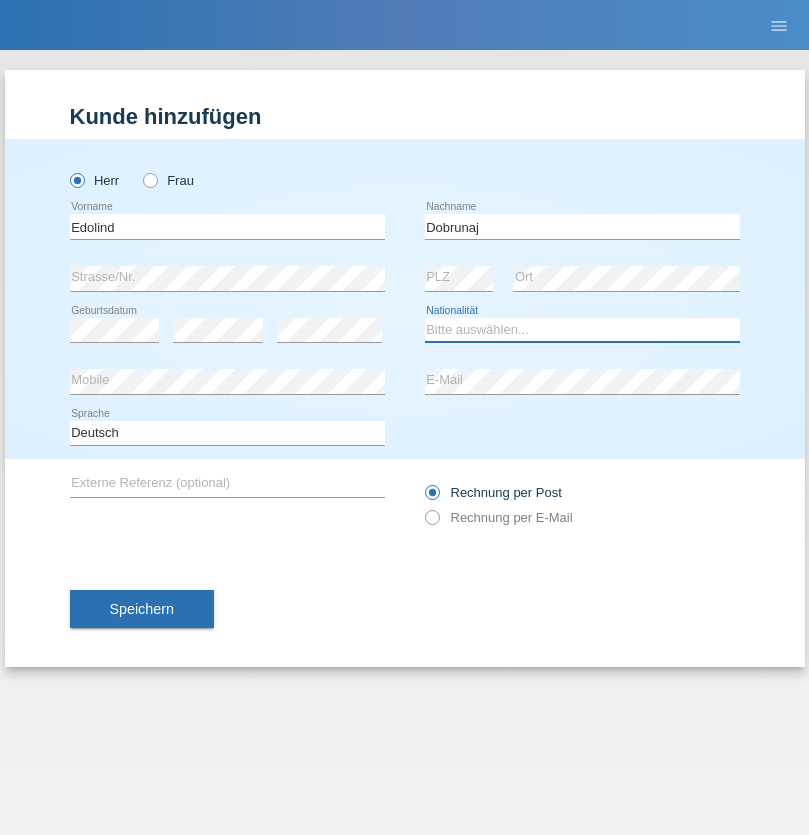 select on "XK" 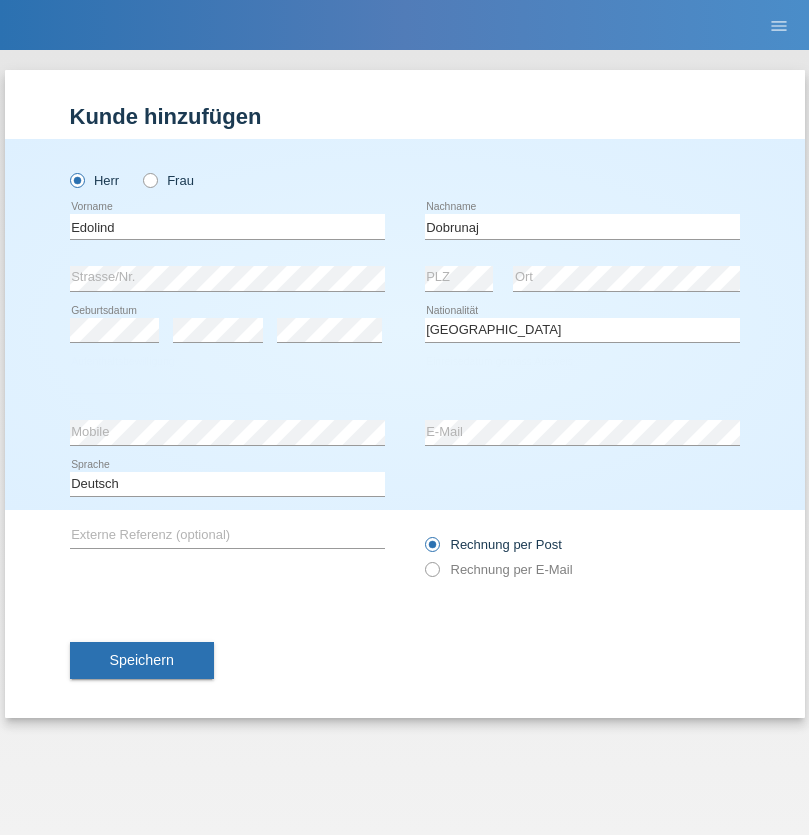 select on "C" 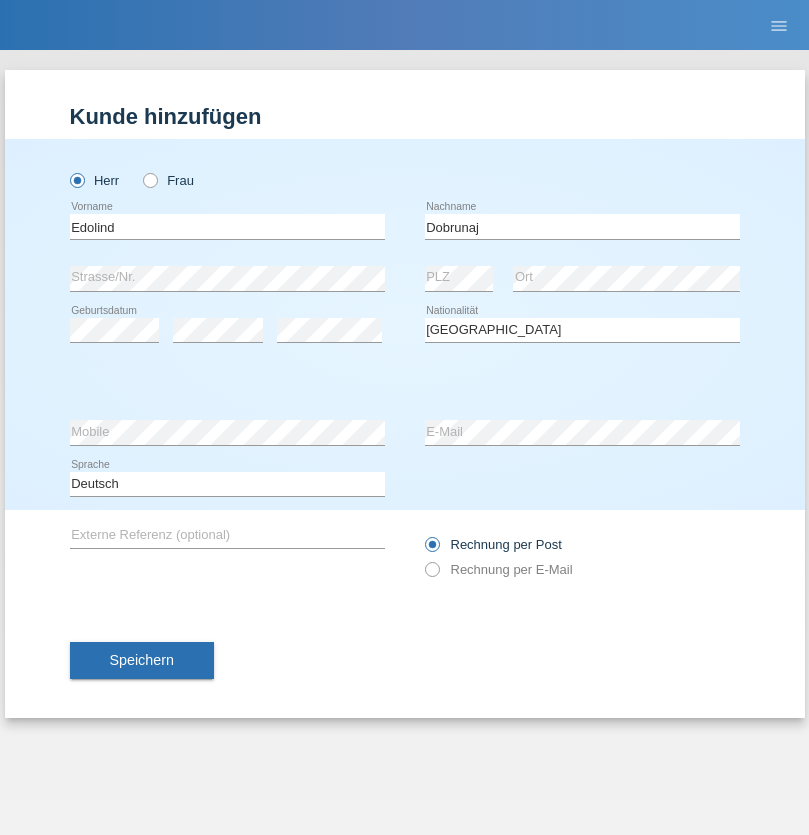 select on "18" 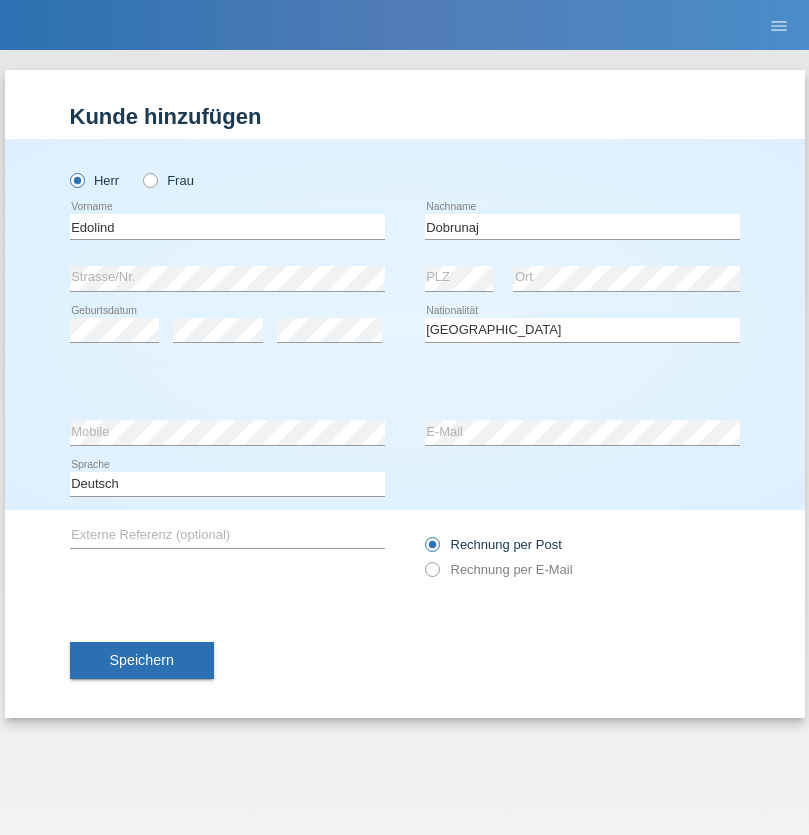 select on "05" 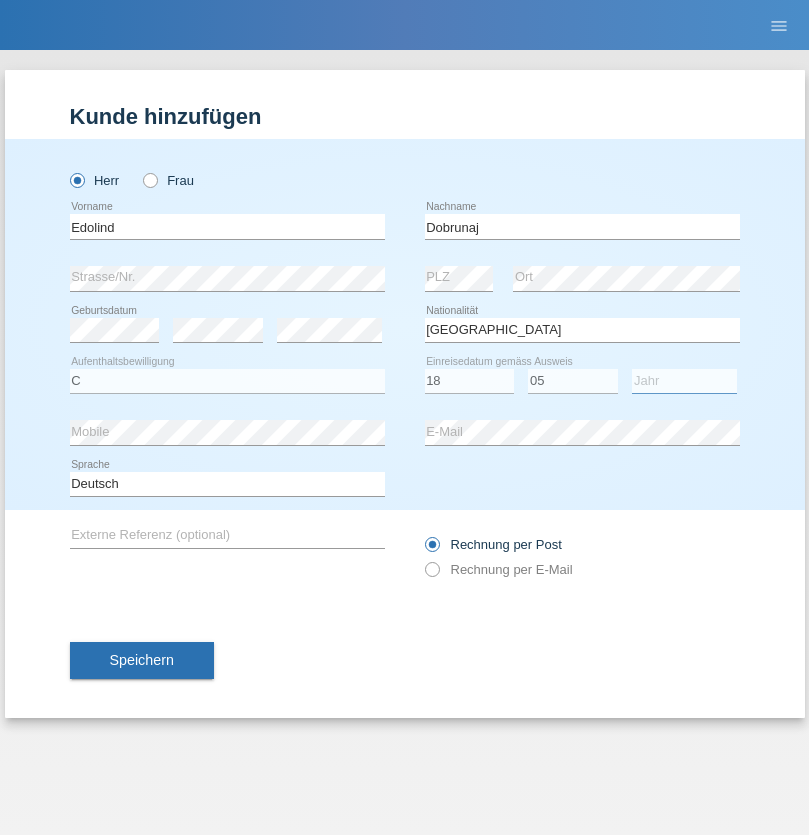 select on "2000" 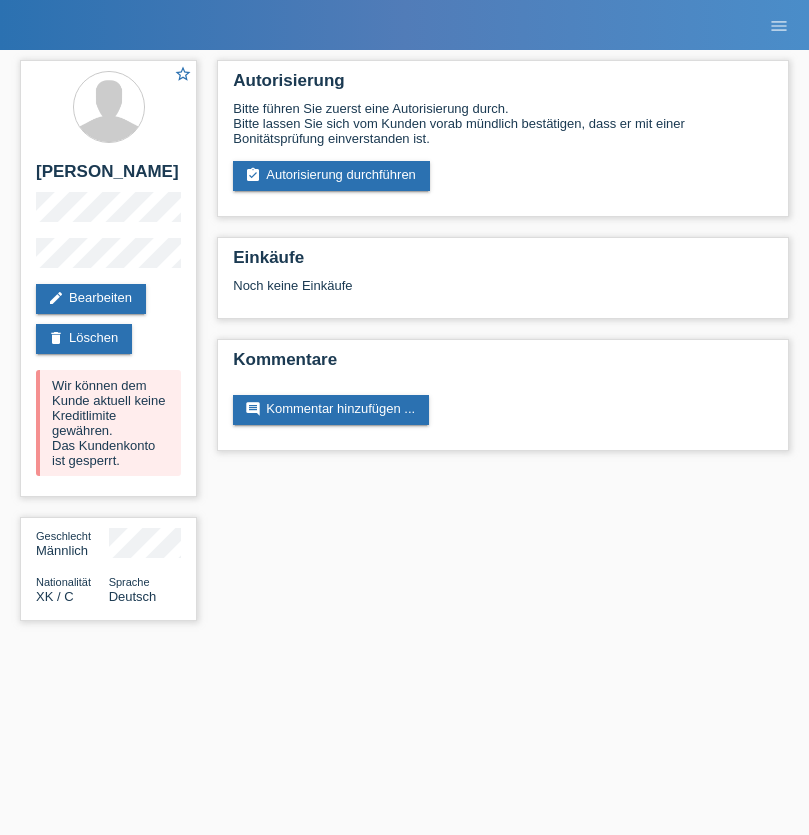 scroll, scrollTop: 0, scrollLeft: 0, axis: both 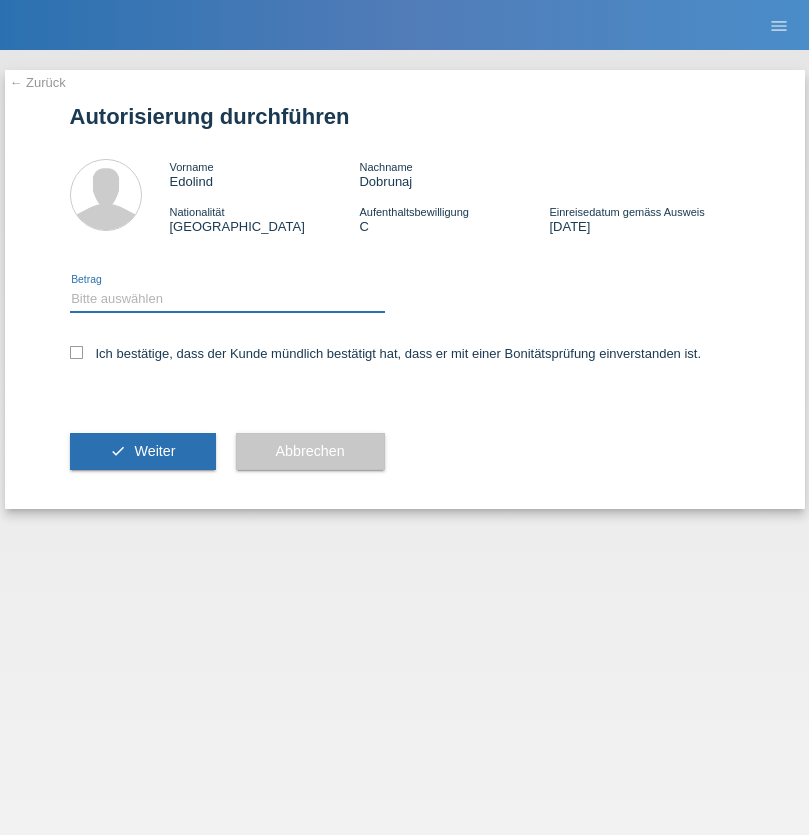 select on "1" 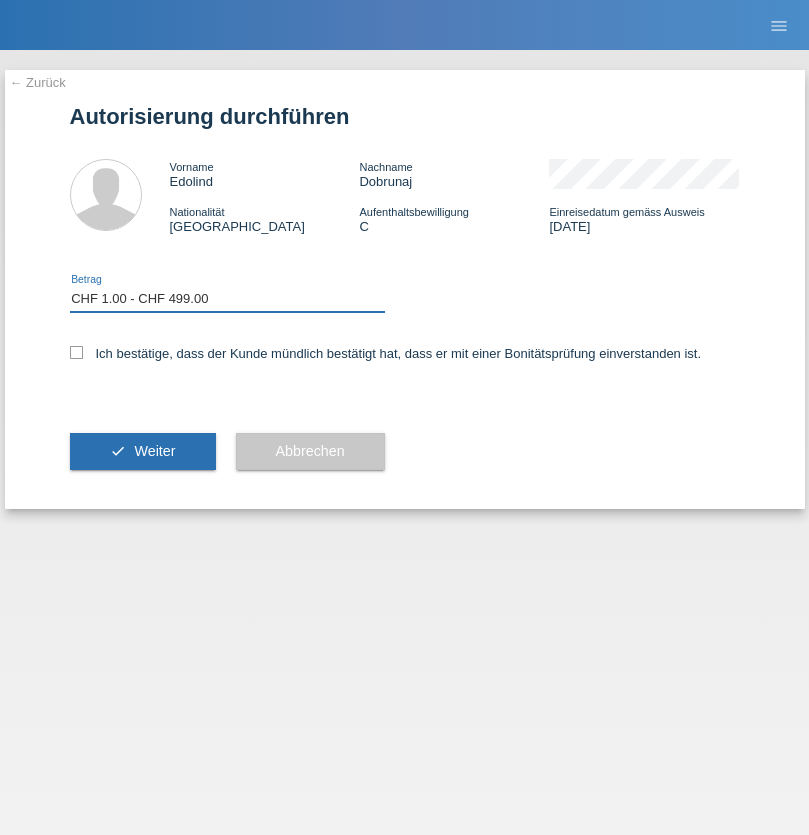 scroll, scrollTop: 0, scrollLeft: 0, axis: both 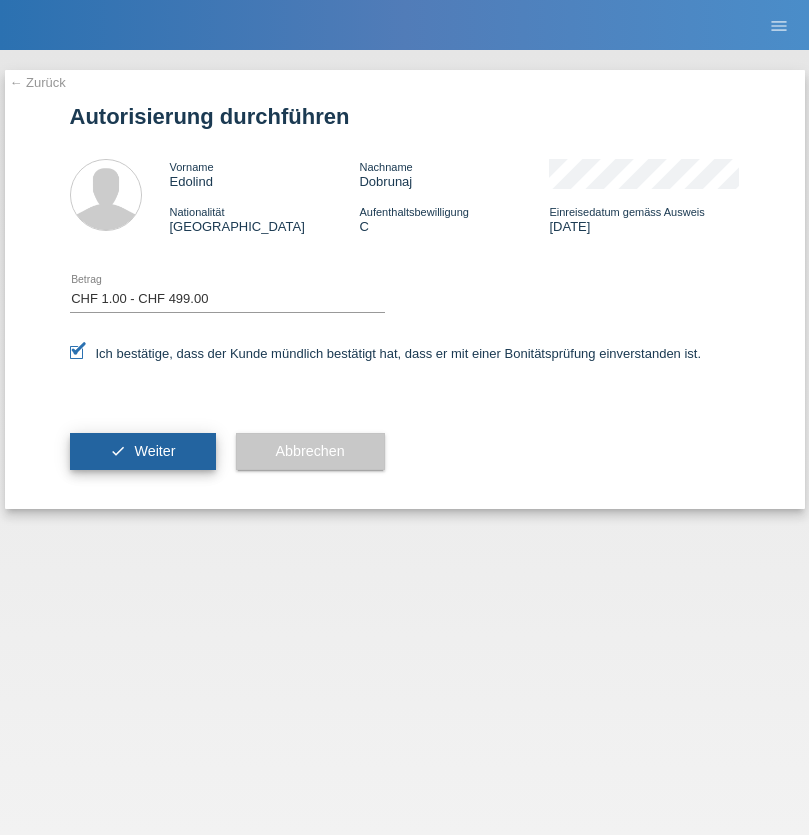 click on "Weiter" at bounding box center (154, 451) 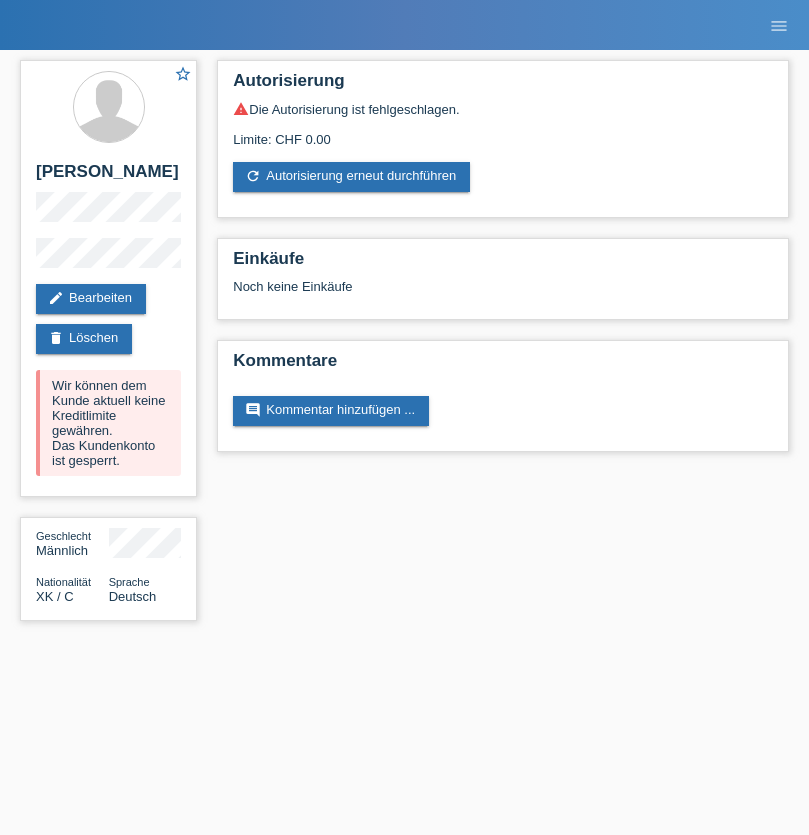 scroll, scrollTop: 0, scrollLeft: 0, axis: both 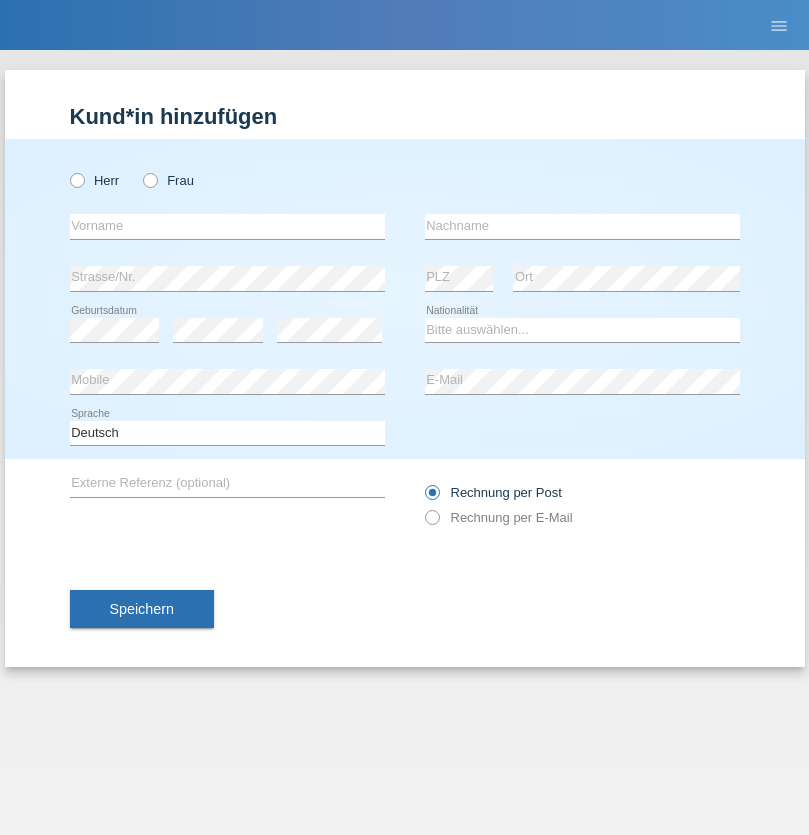 radio on "true" 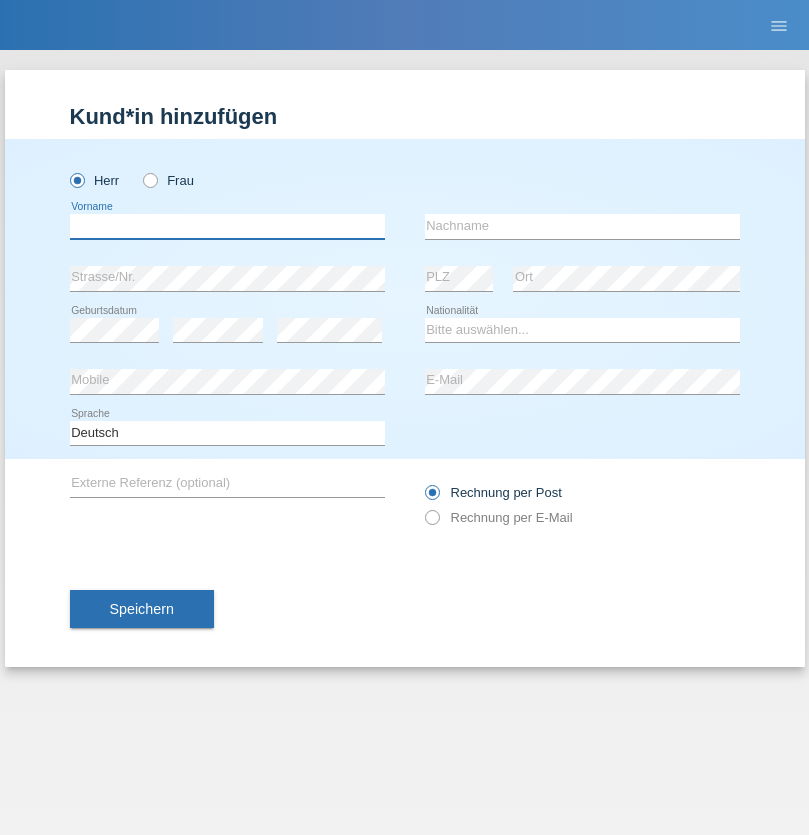 click at bounding box center (227, 226) 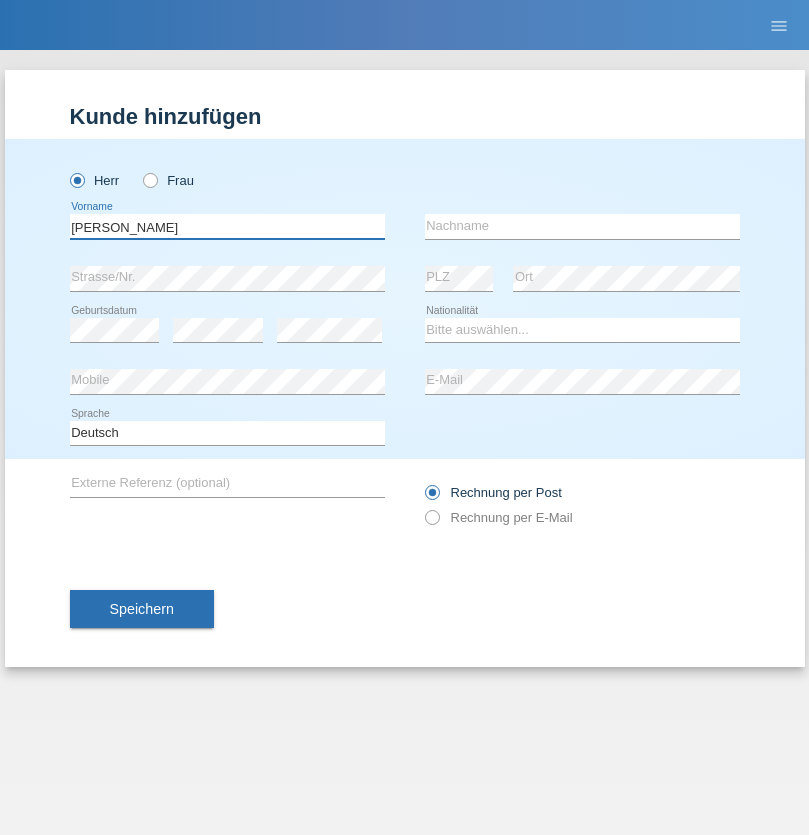 type on "Tran Van Sang" 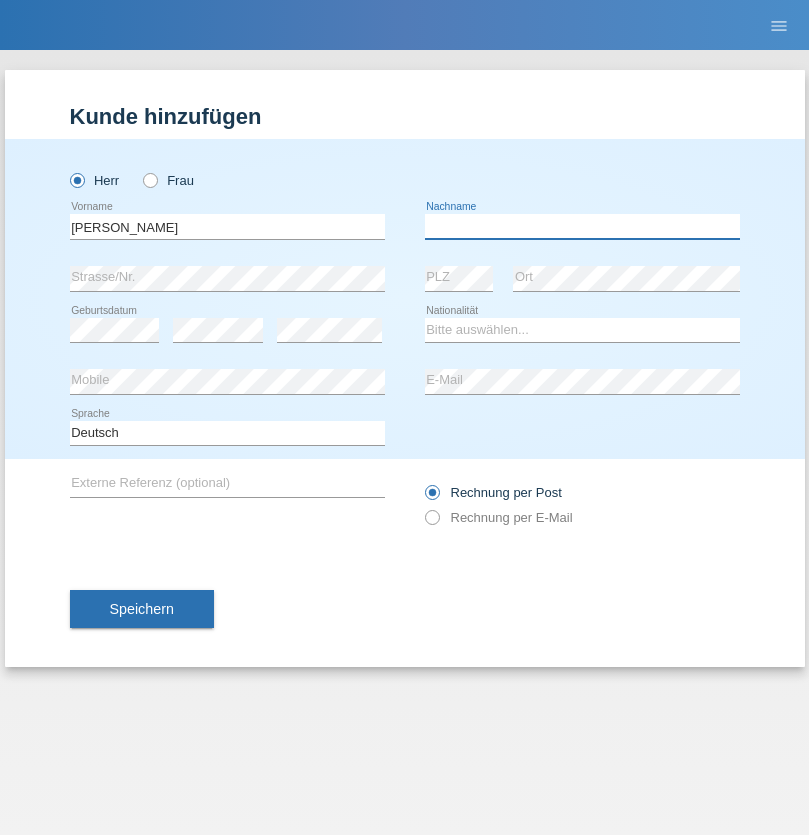 click at bounding box center (582, 226) 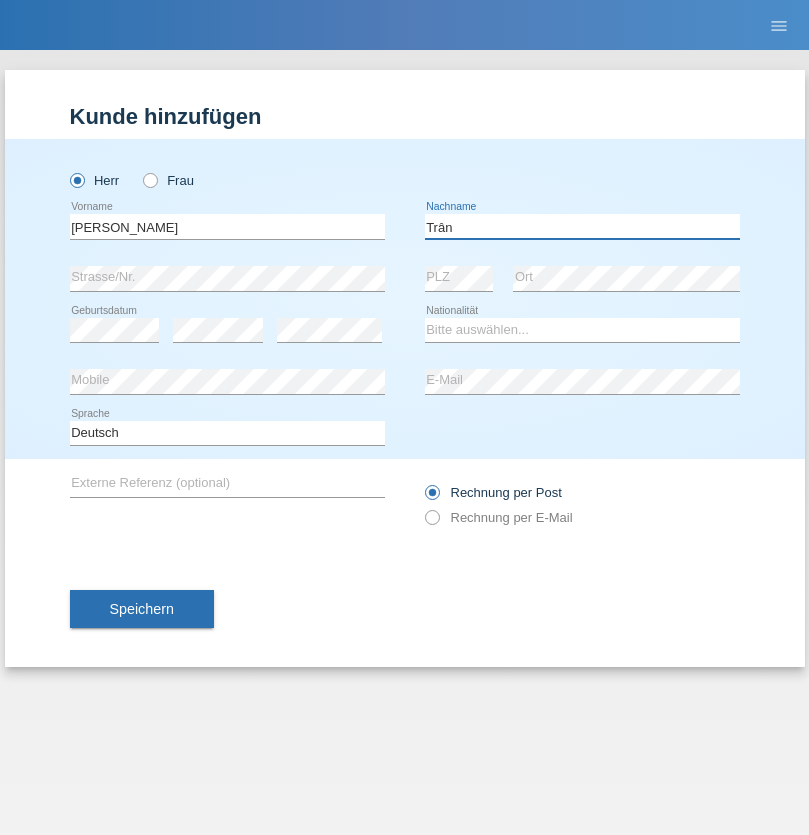 type on "Trân" 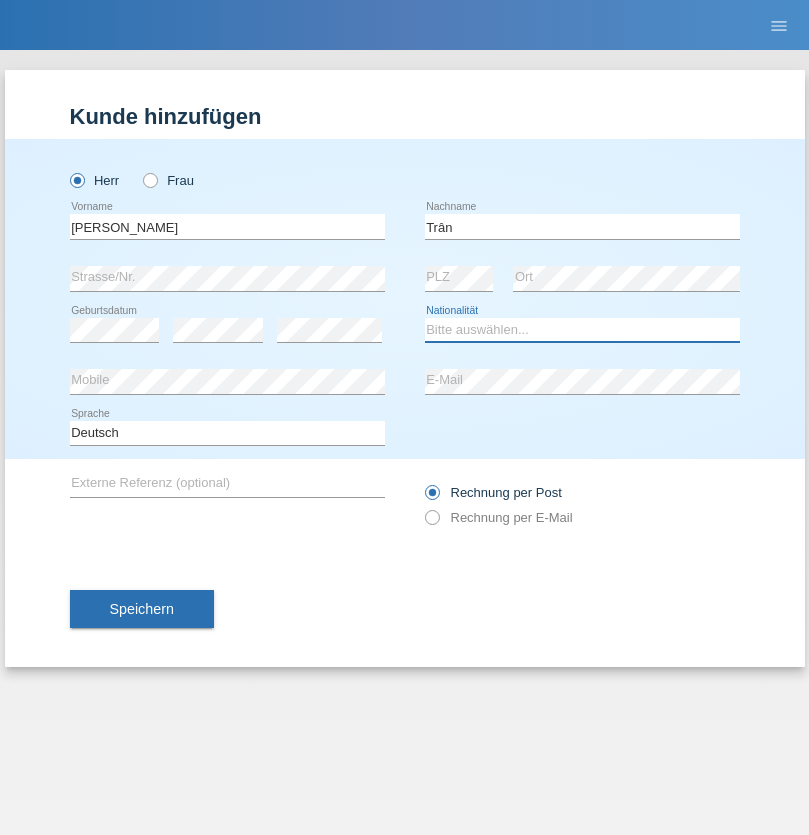 select on "CH" 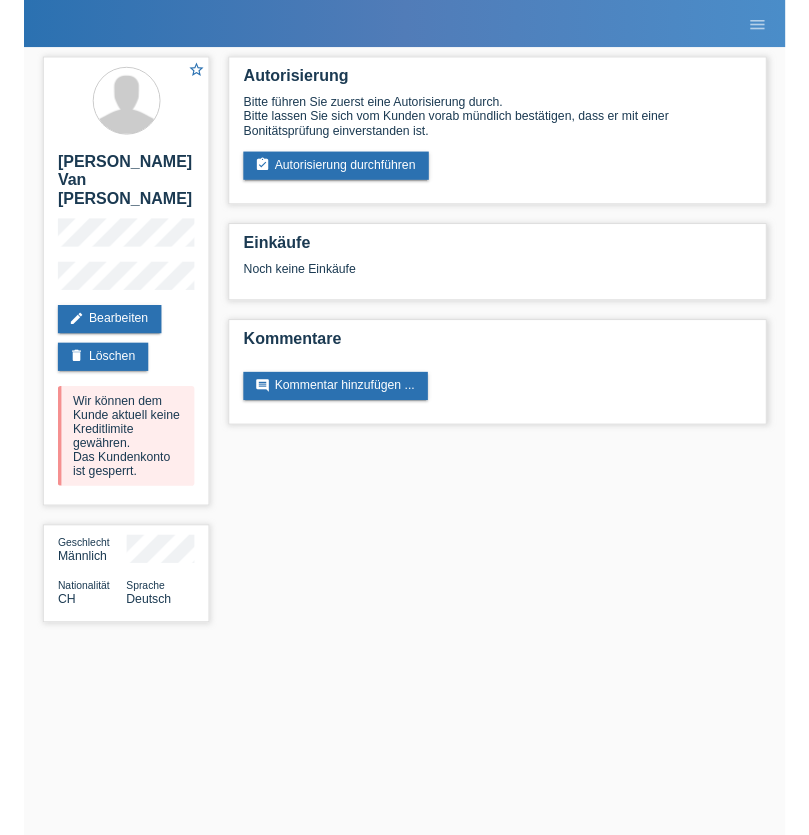 scroll, scrollTop: 0, scrollLeft: 0, axis: both 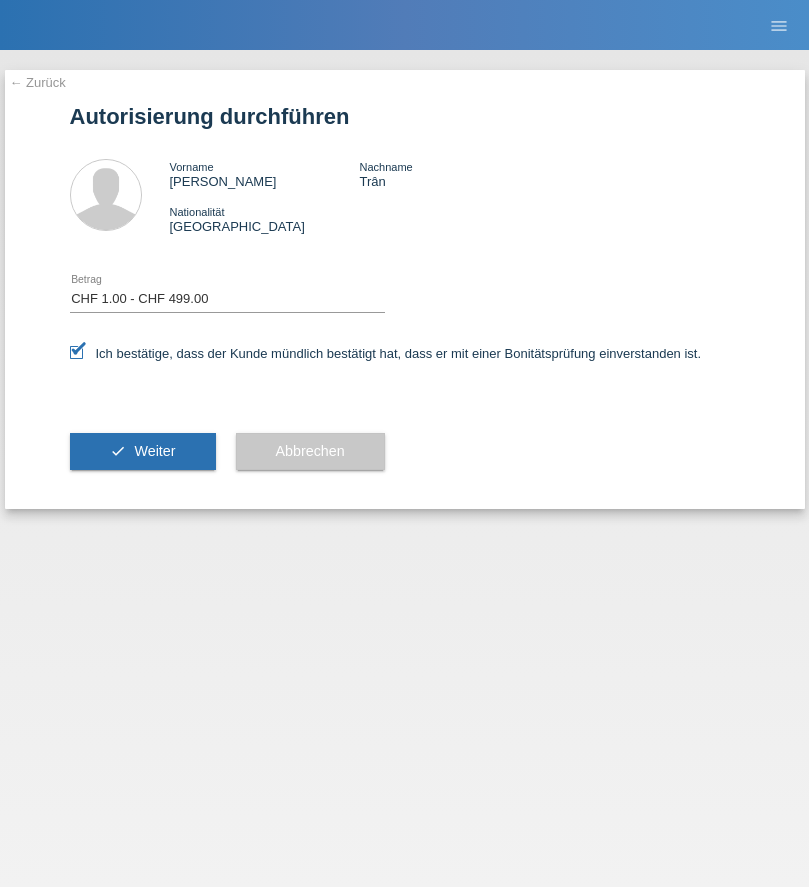 select on "1" 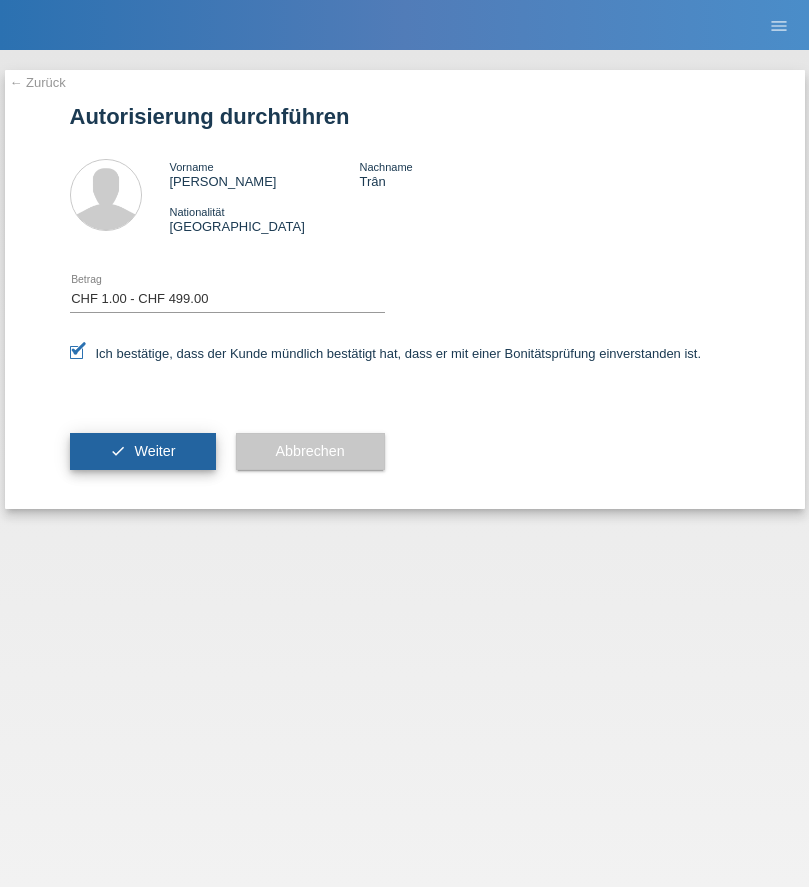 click on "Weiter" at bounding box center (154, 451) 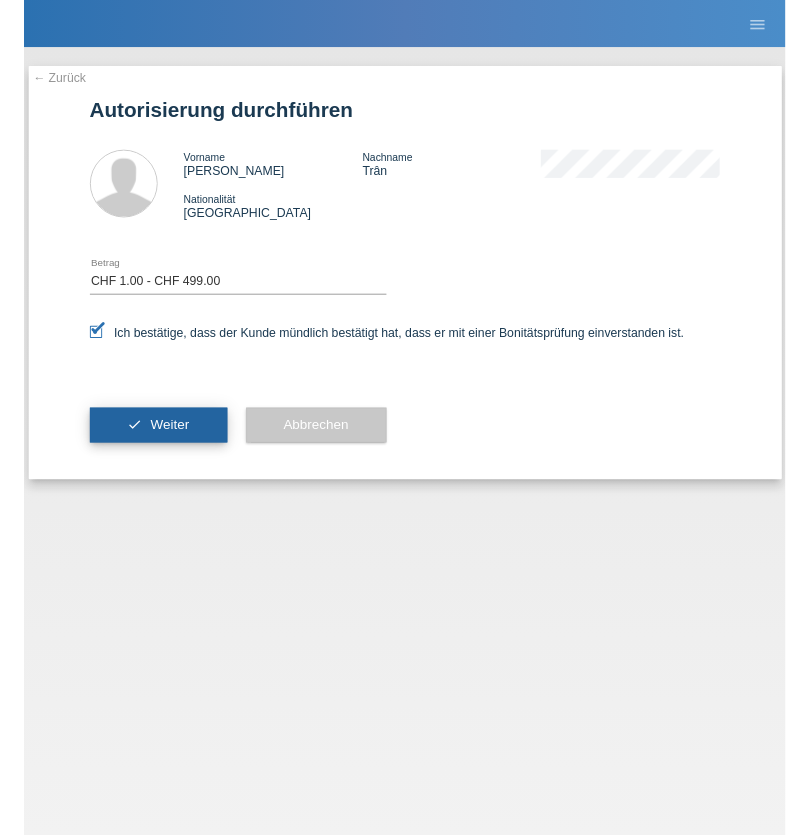 scroll, scrollTop: 0, scrollLeft: 0, axis: both 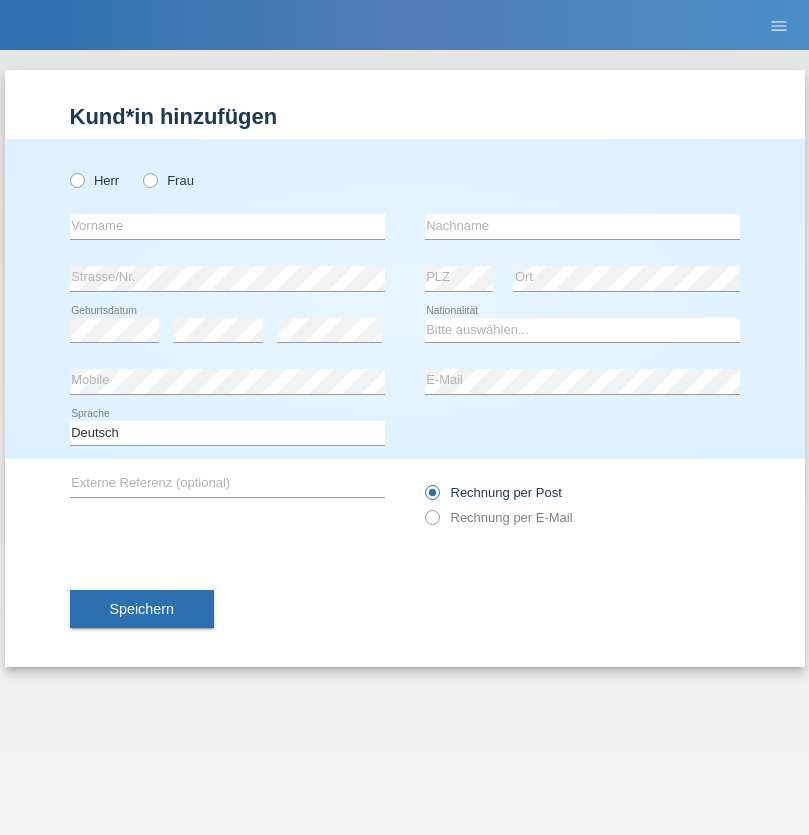 radio on "true" 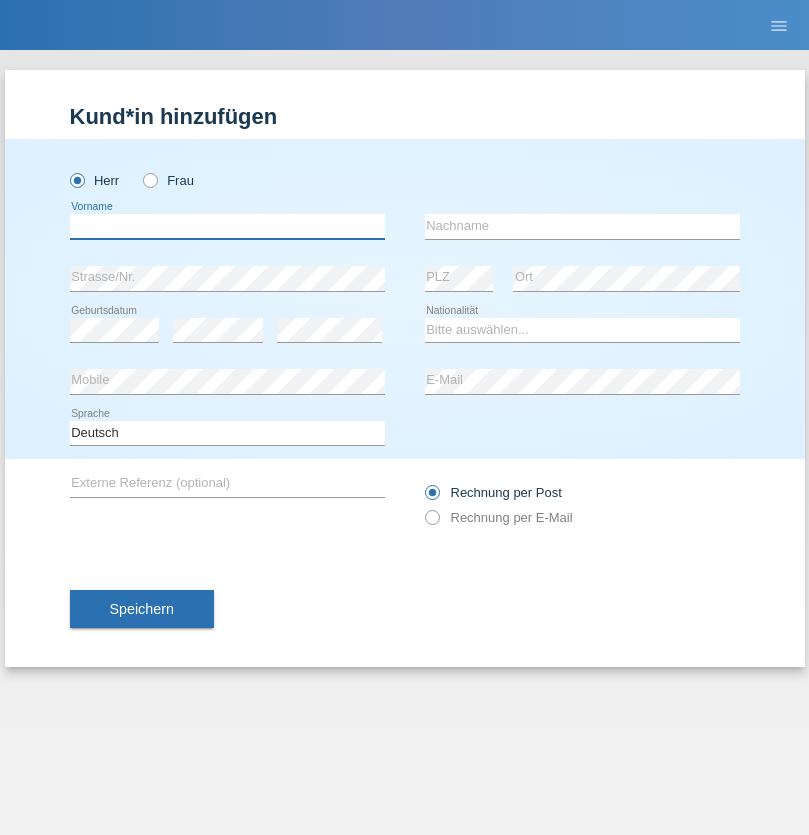 click at bounding box center (227, 226) 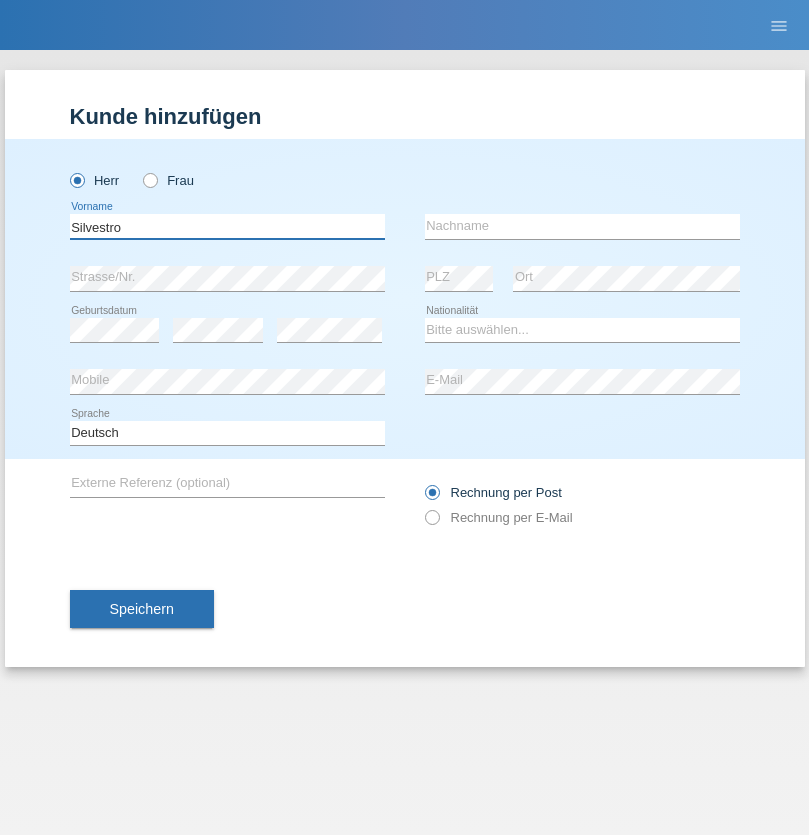 type on "Silvestro" 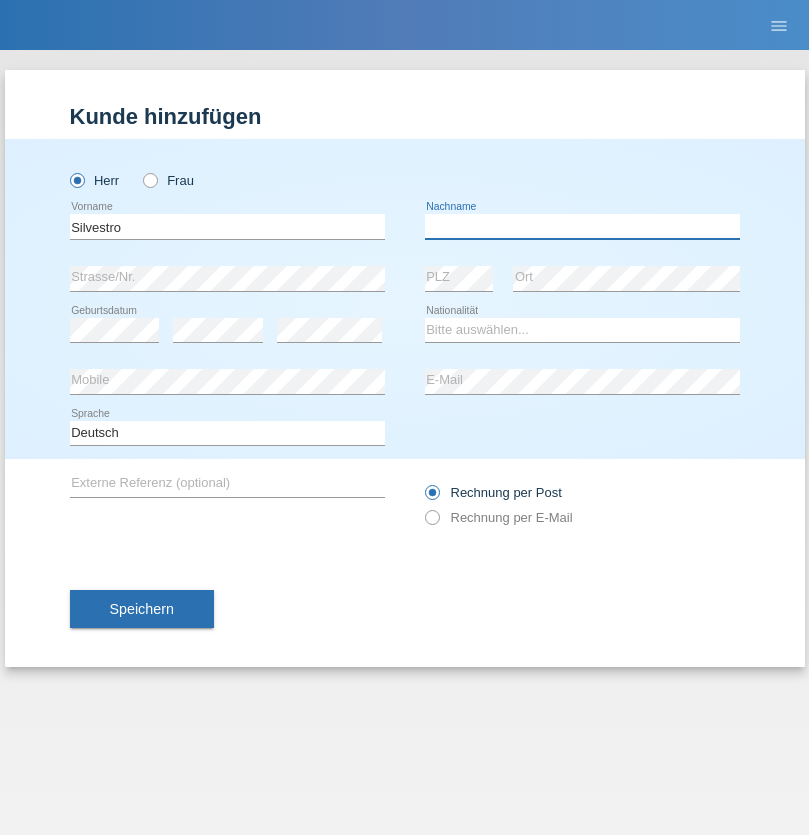 click at bounding box center [582, 226] 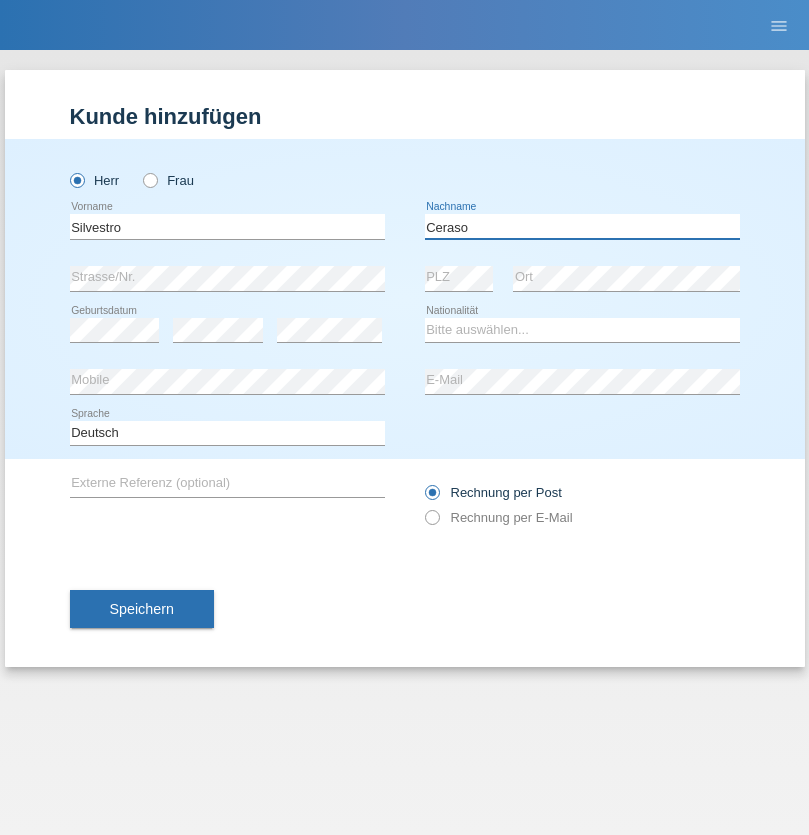 type on "Ceraso" 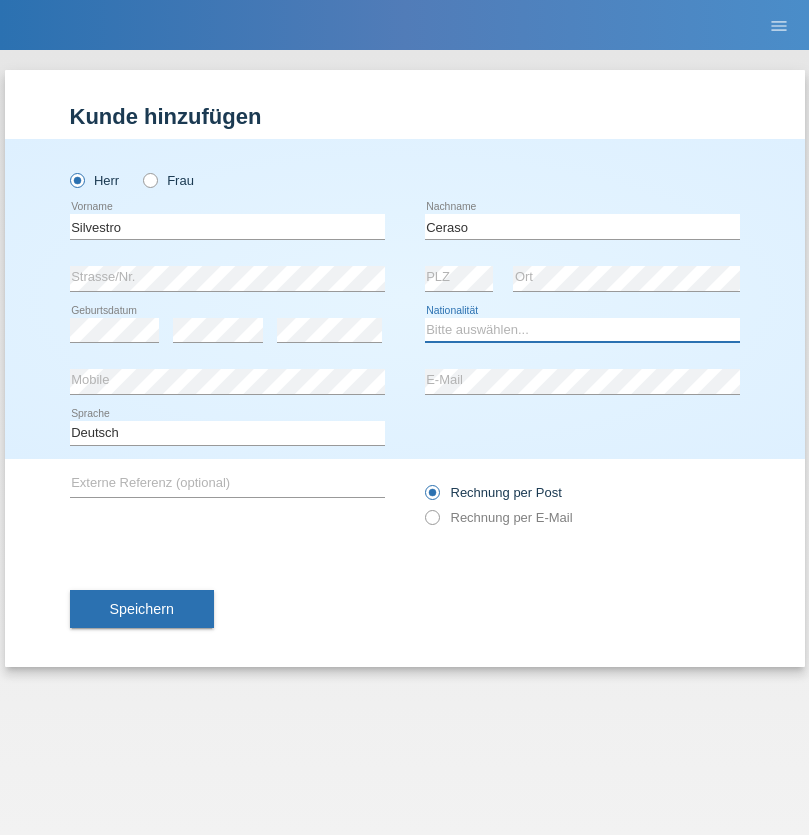 select on "CH" 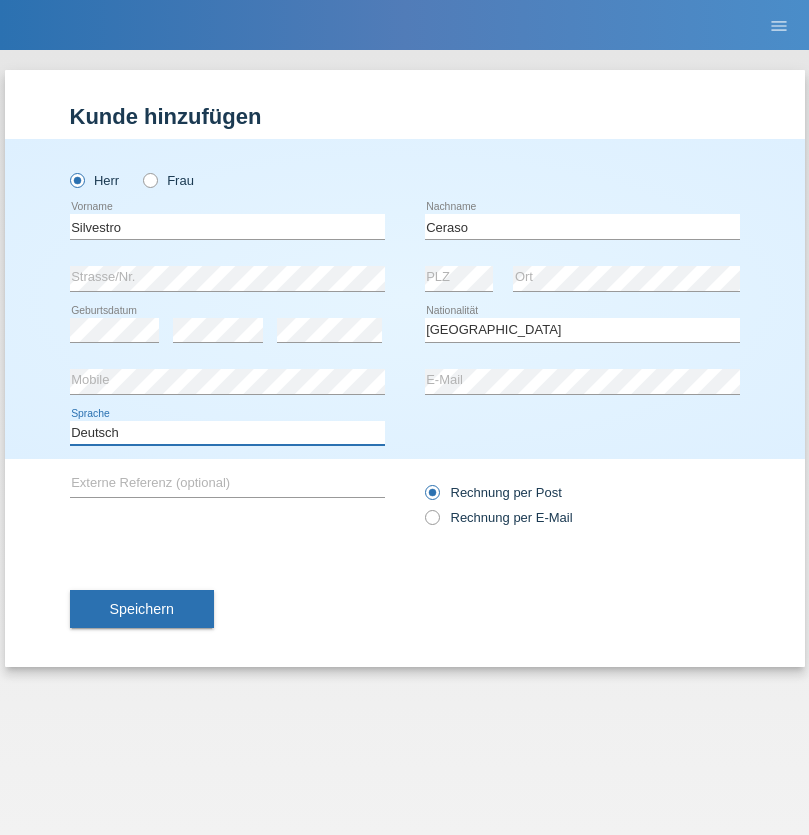 select on "en" 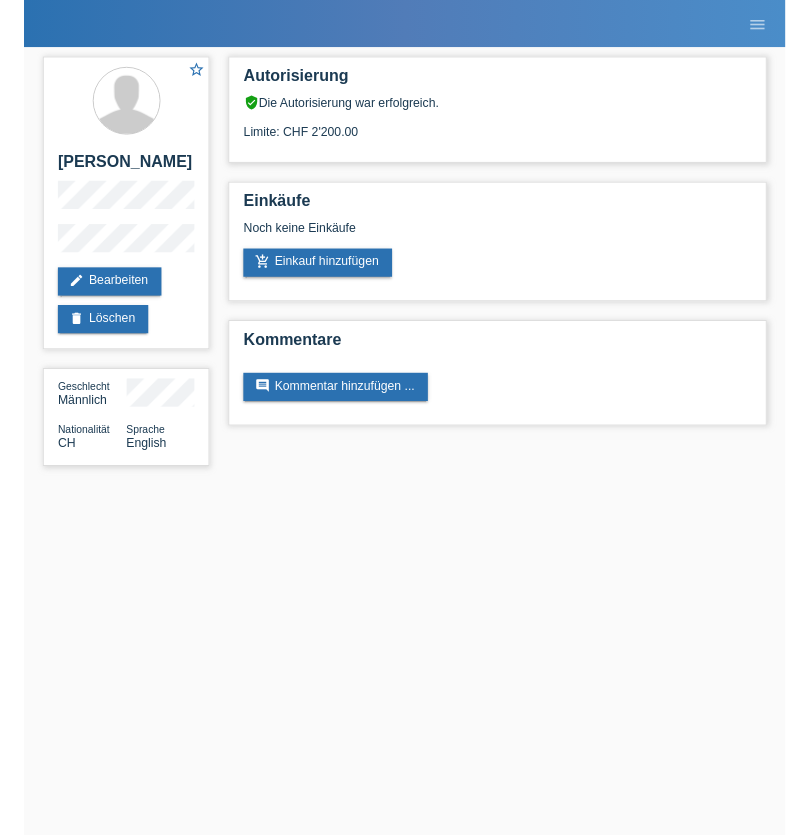 scroll, scrollTop: 0, scrollLeft: 0, axis: both 